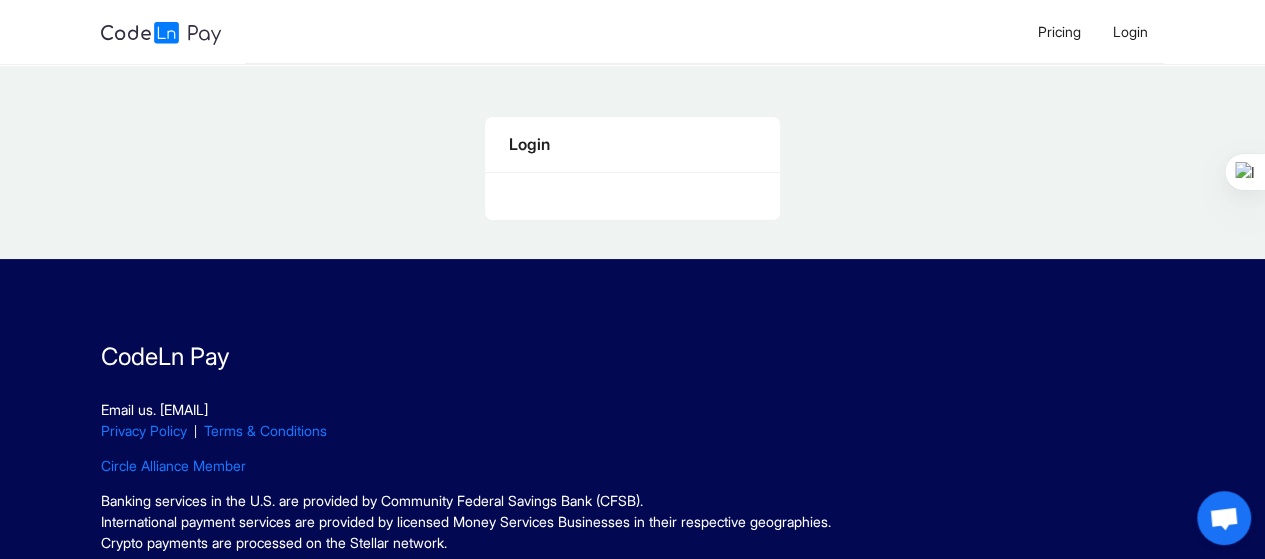 scroll, scrollTop: 0, scrollLeft: 0, axis: both 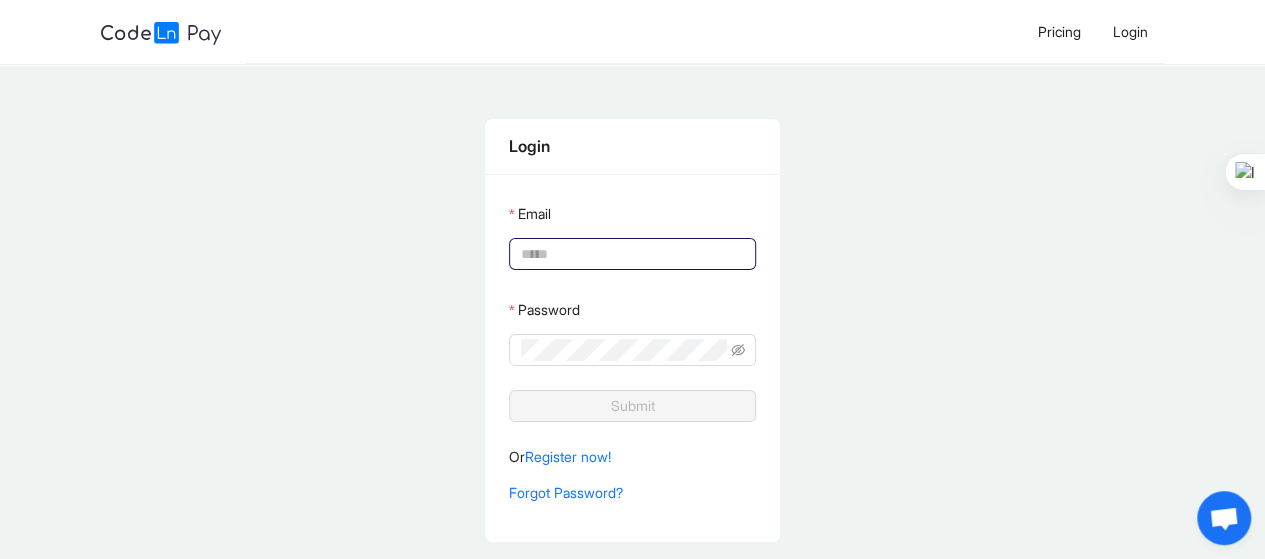 click 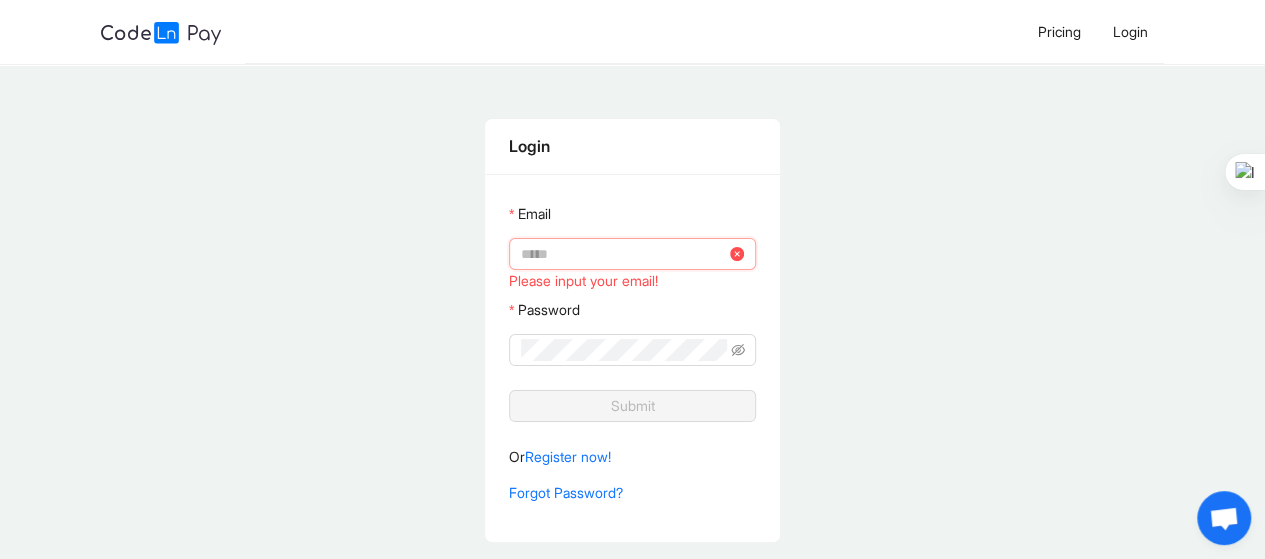 click on "Email" at bounding box center (623, 254) 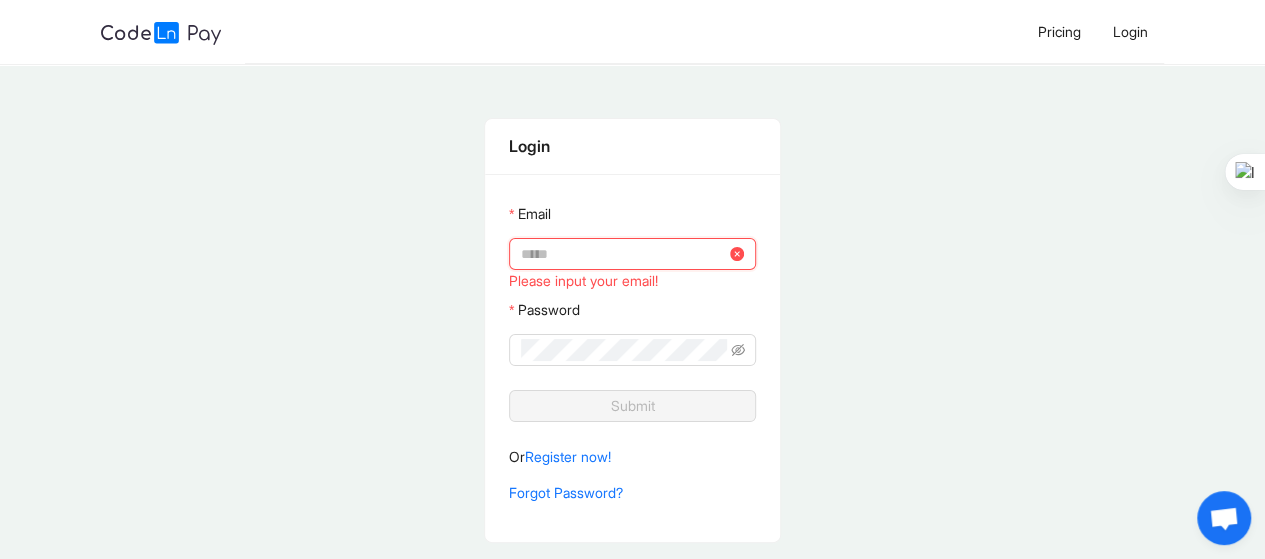 type on "**********" 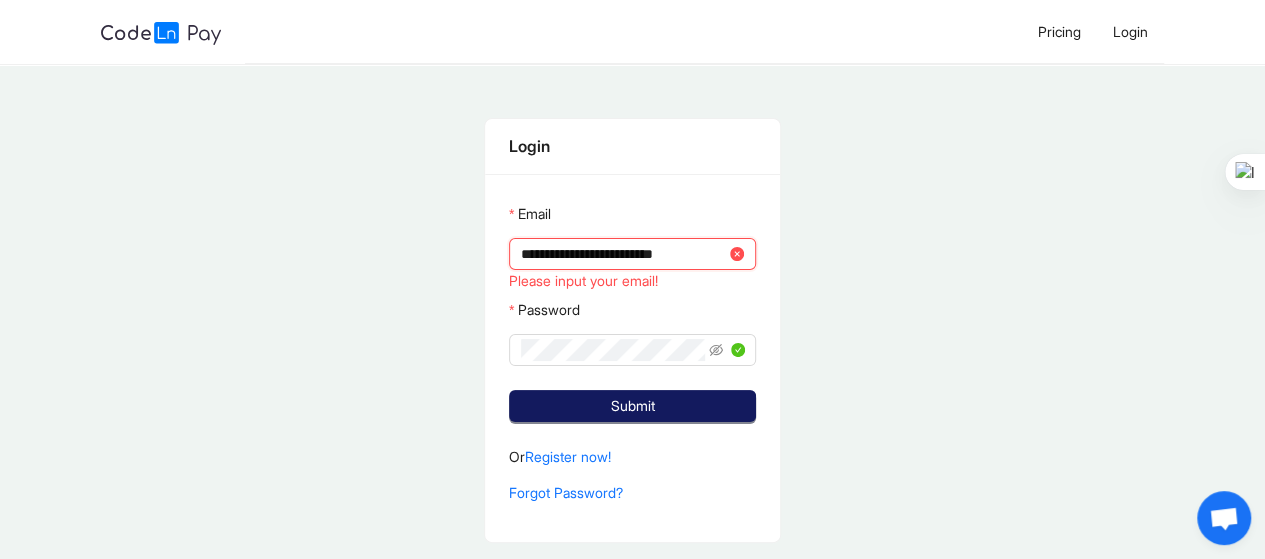 click on "Submit" 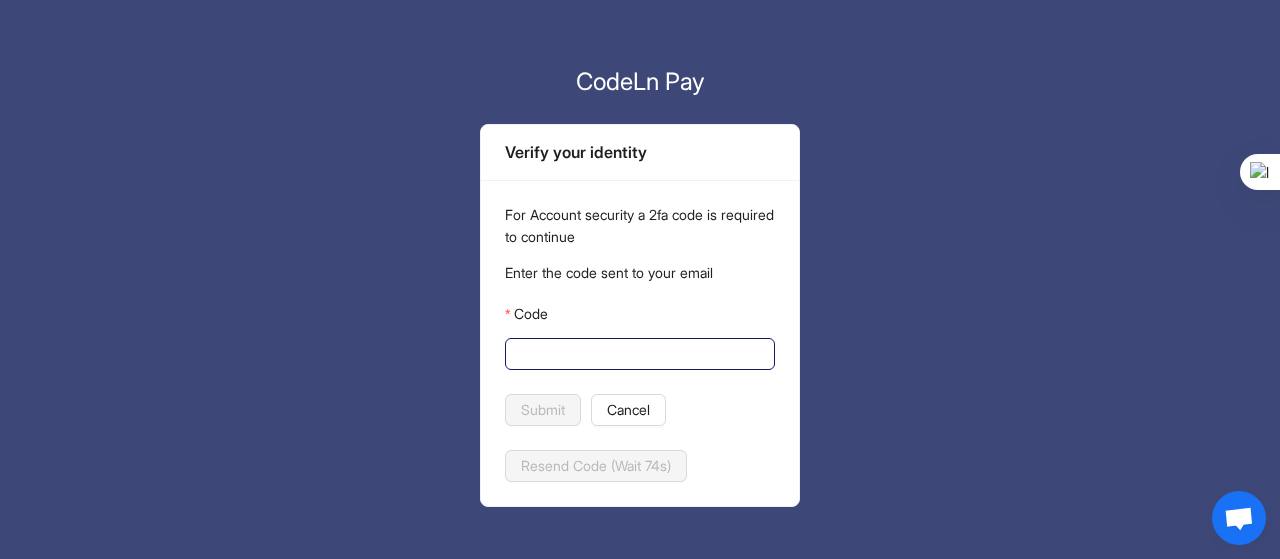 click on "Code" at bounding box center [638, 354] 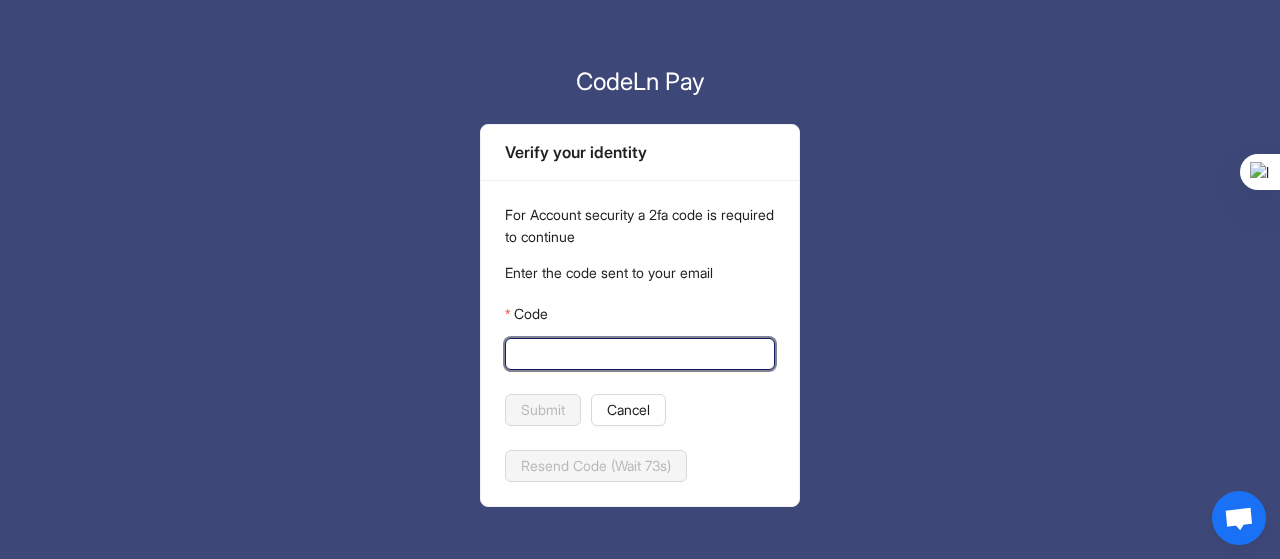 paste on "******" 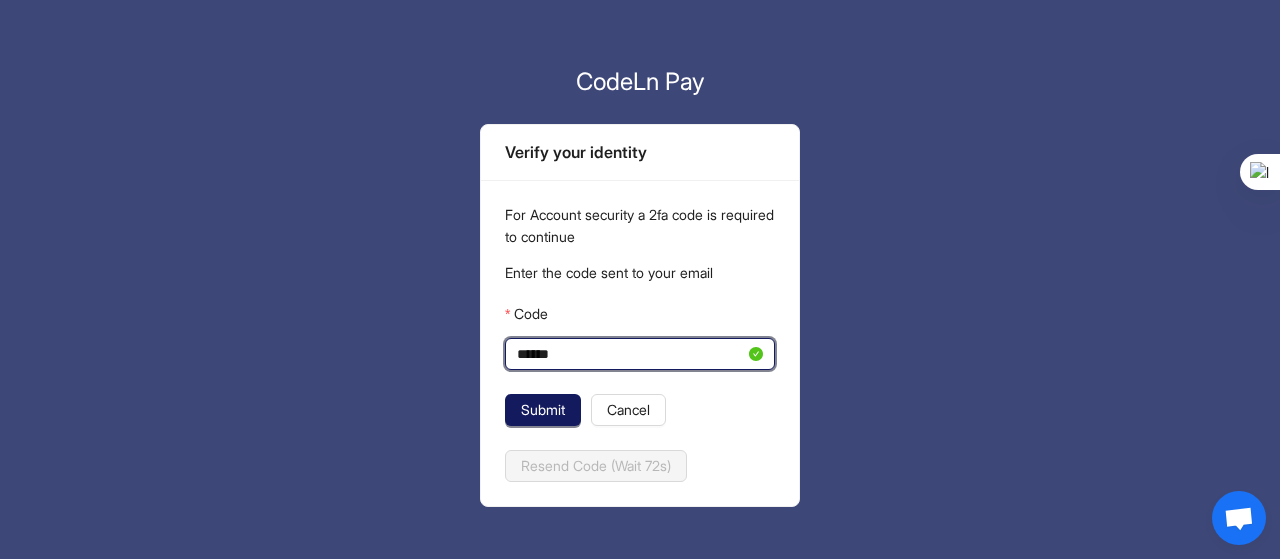 type on "******" 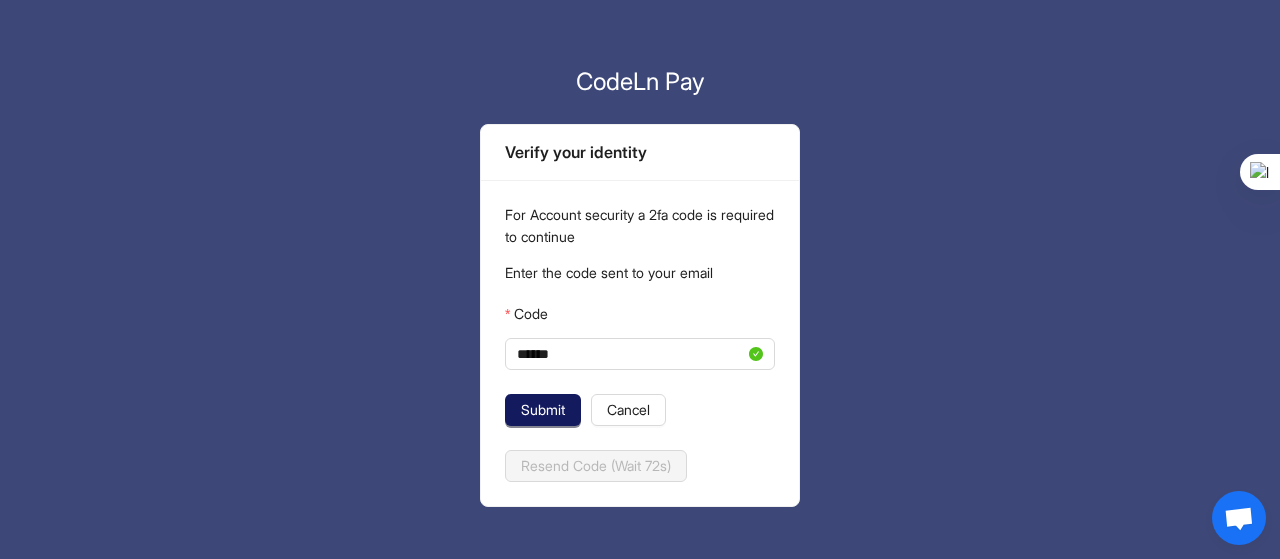 click on "Submit" 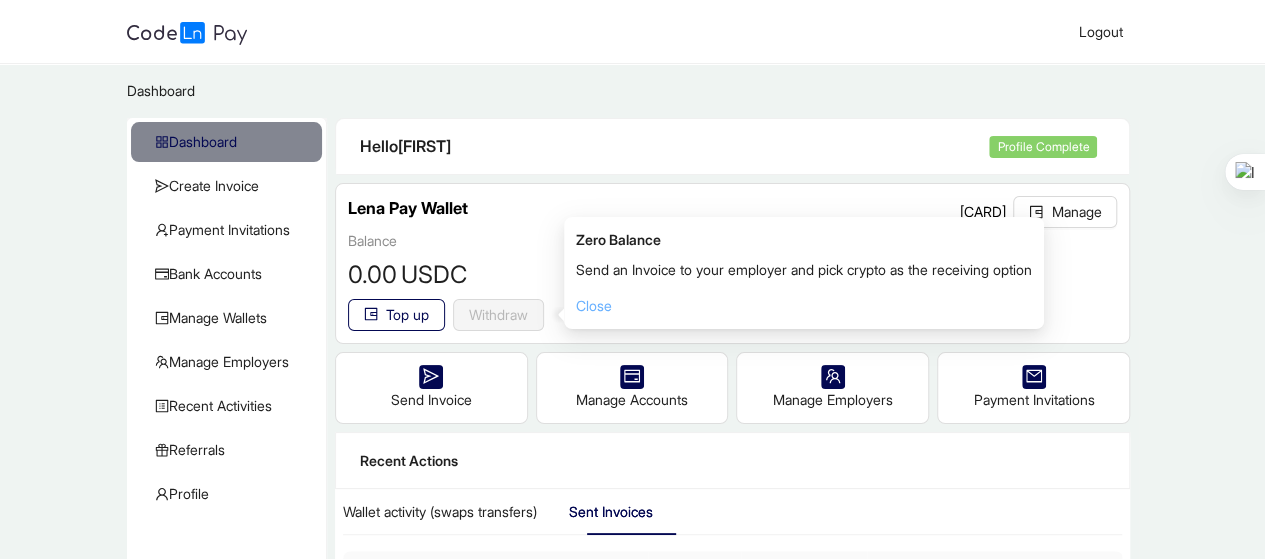 click on "Close" 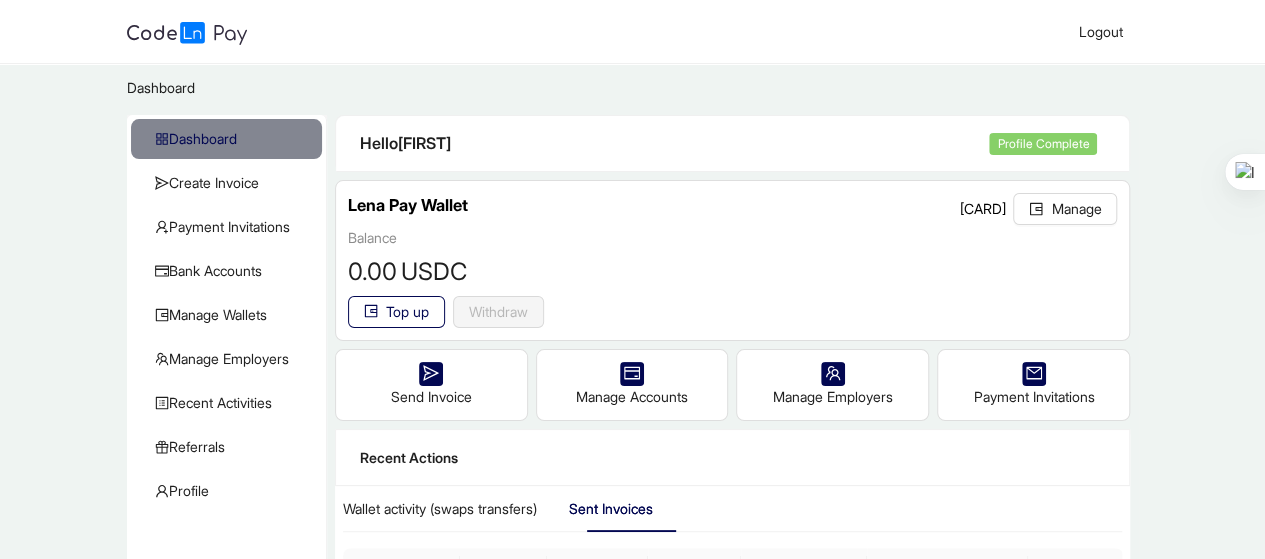 scroll, scrollTop: 0, scrollLeft: 0, axis: both 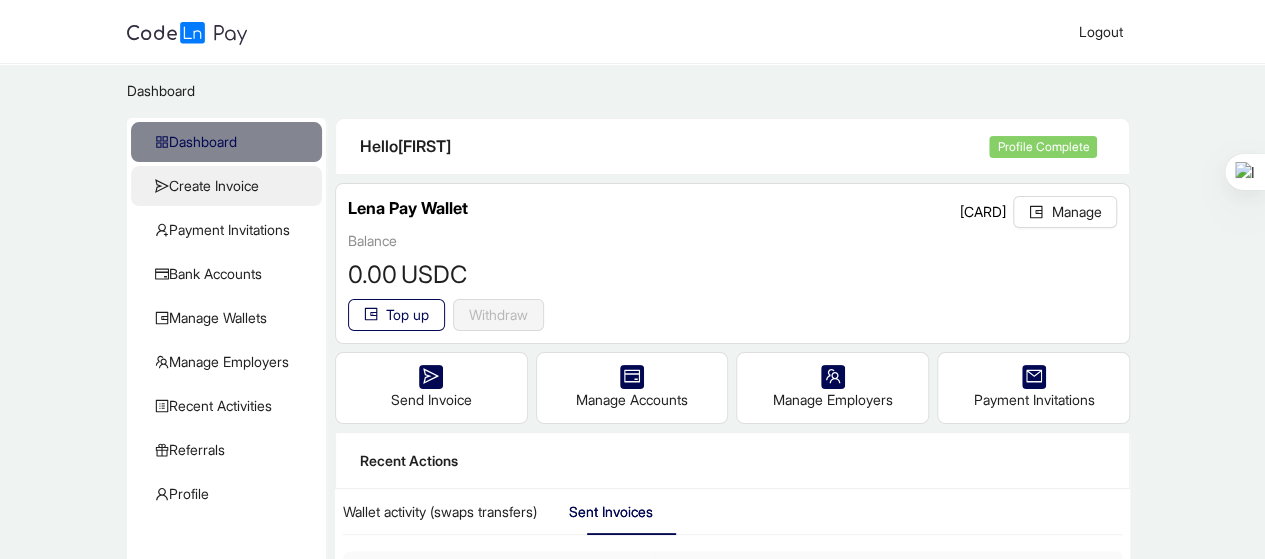click on "Create Invoice" 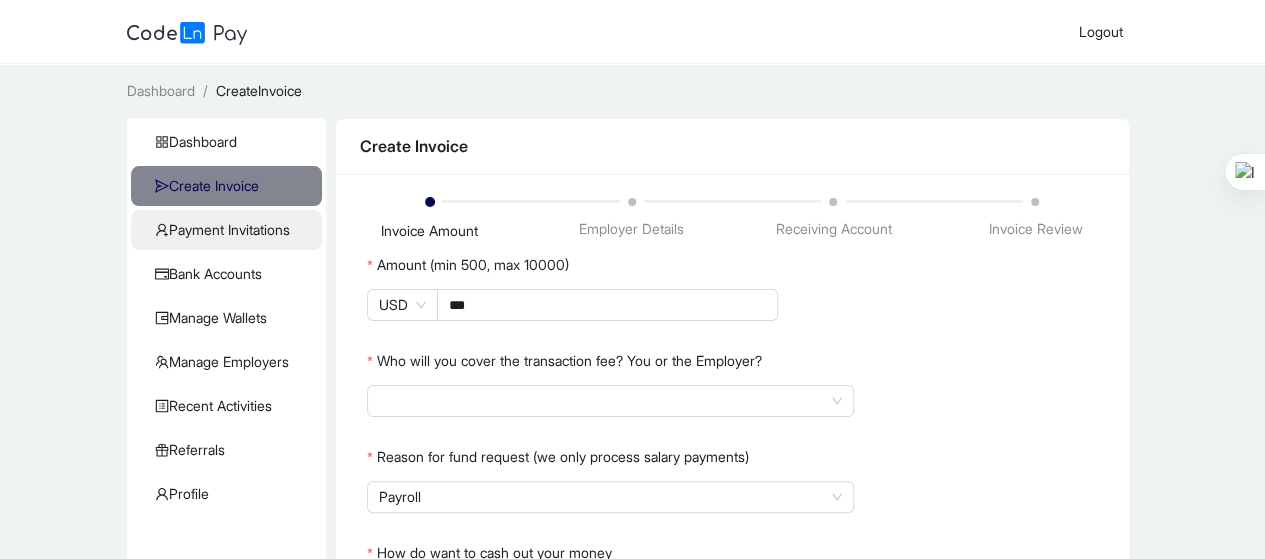click on "Payment Invitations" 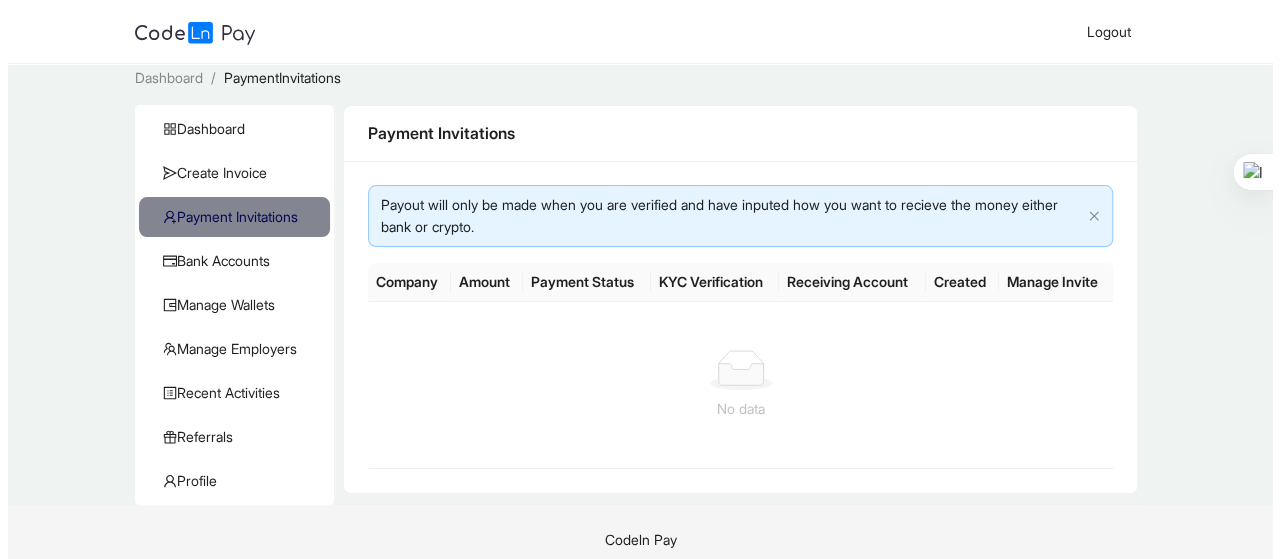 scroll, scrollTop: 0, scrollLeft: 0, axis: both 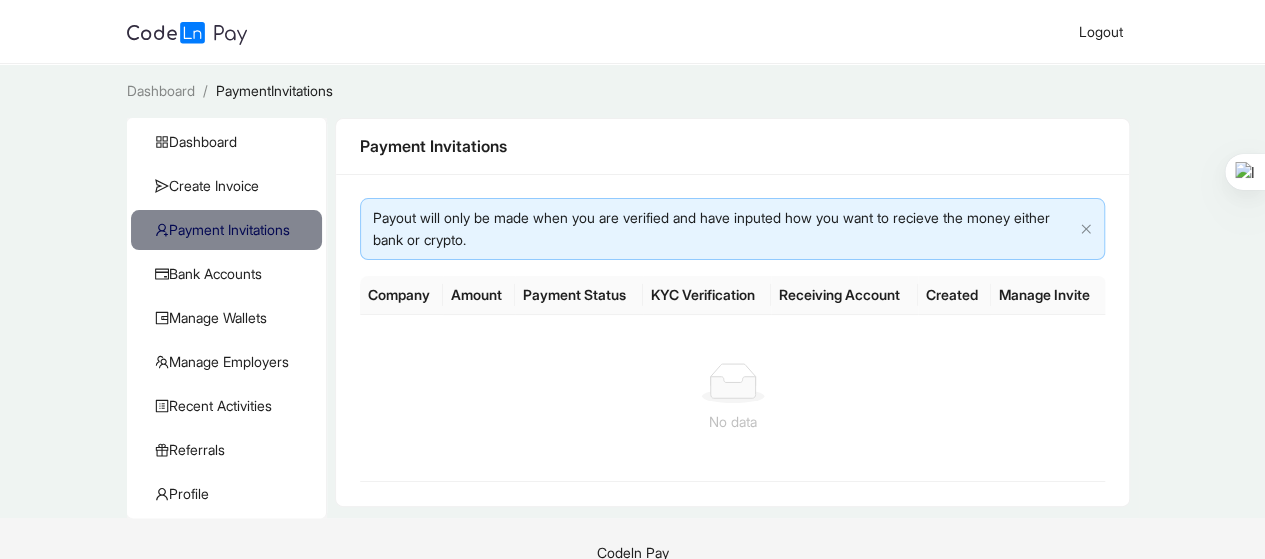 click on "Company" 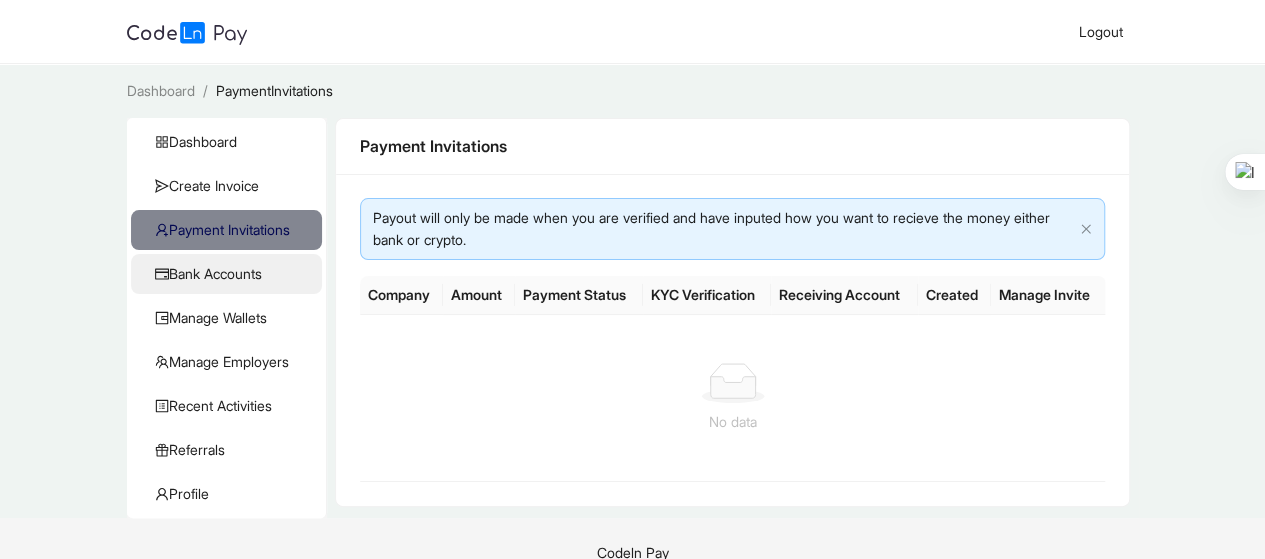 click on "Bank Accounts" 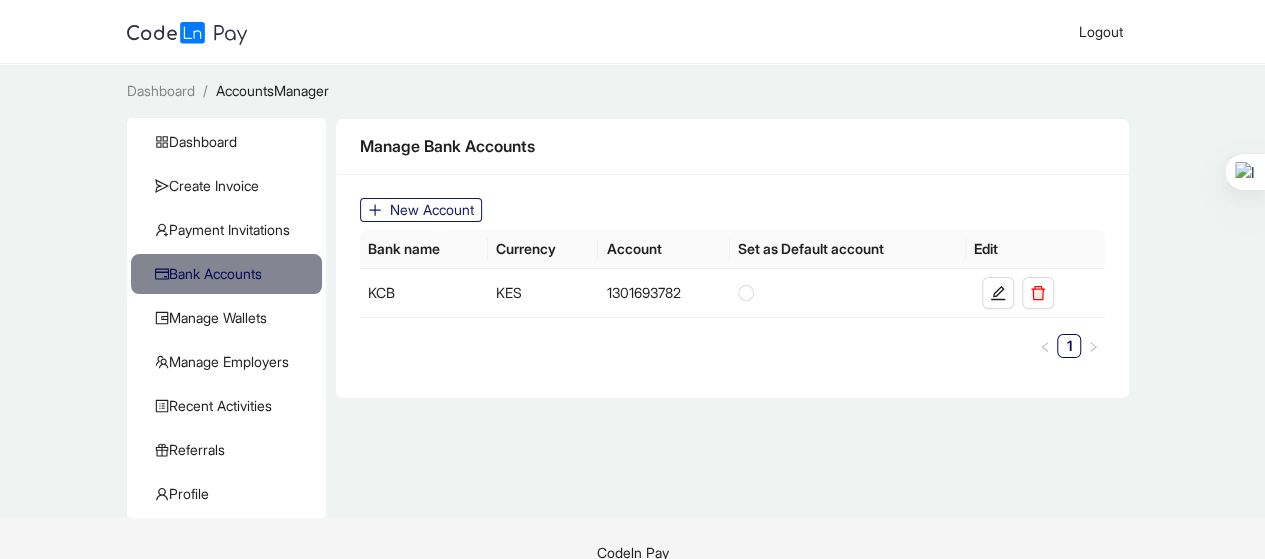 click on "New Account" 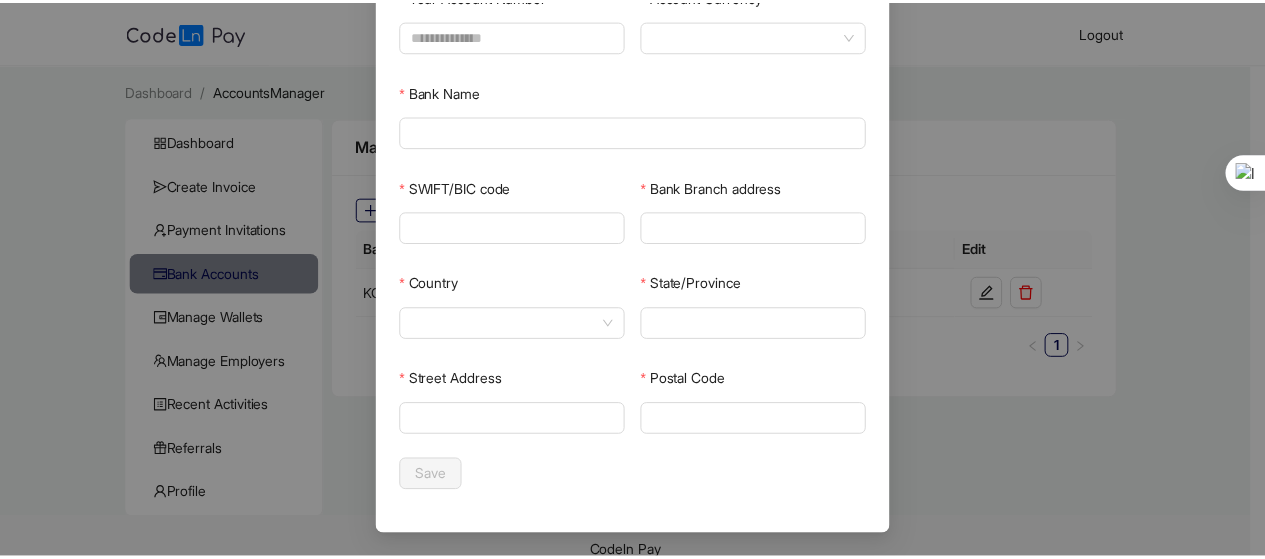 scroll, scrollTop: 0, scrollLeft: 0, axis: both 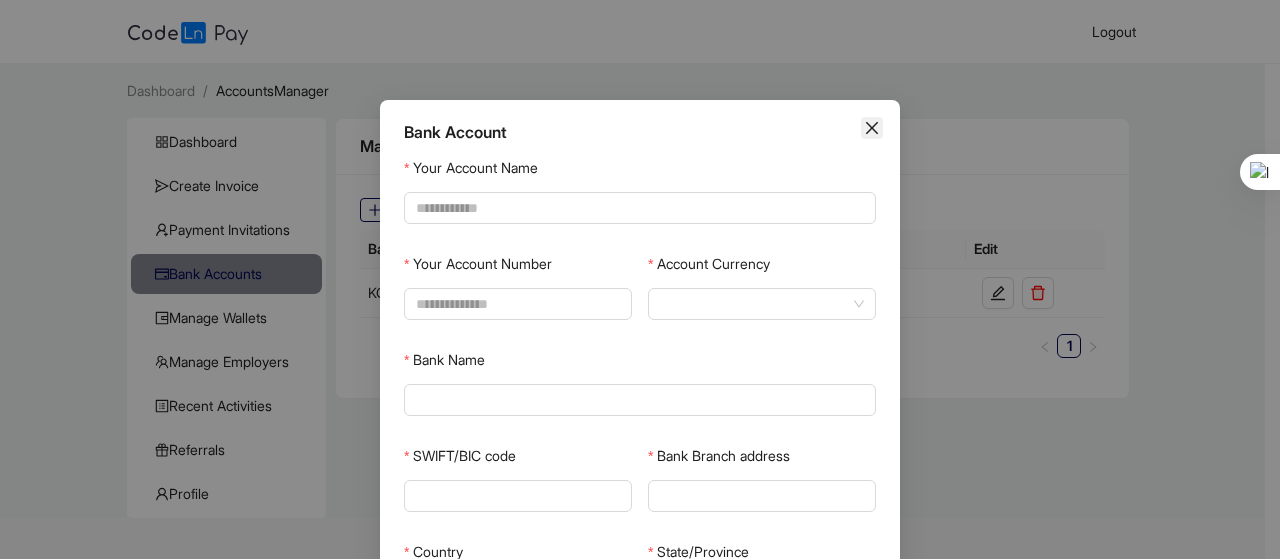click 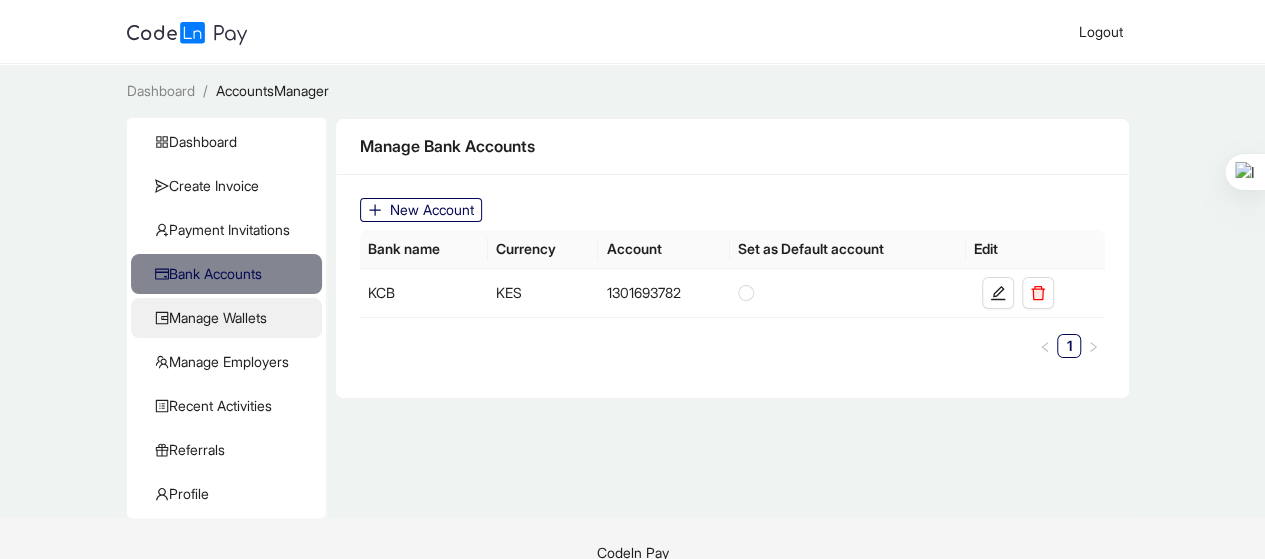 click on "Manage Wallets" 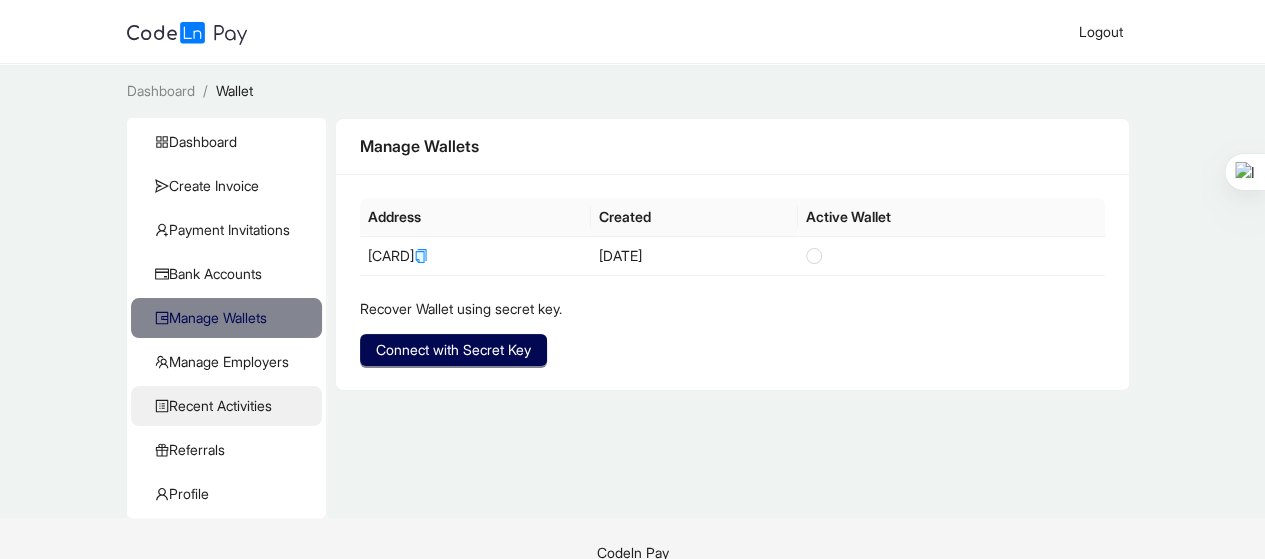 scroll, scrollTop: 28, scrollLeft: 0, axis: vertical 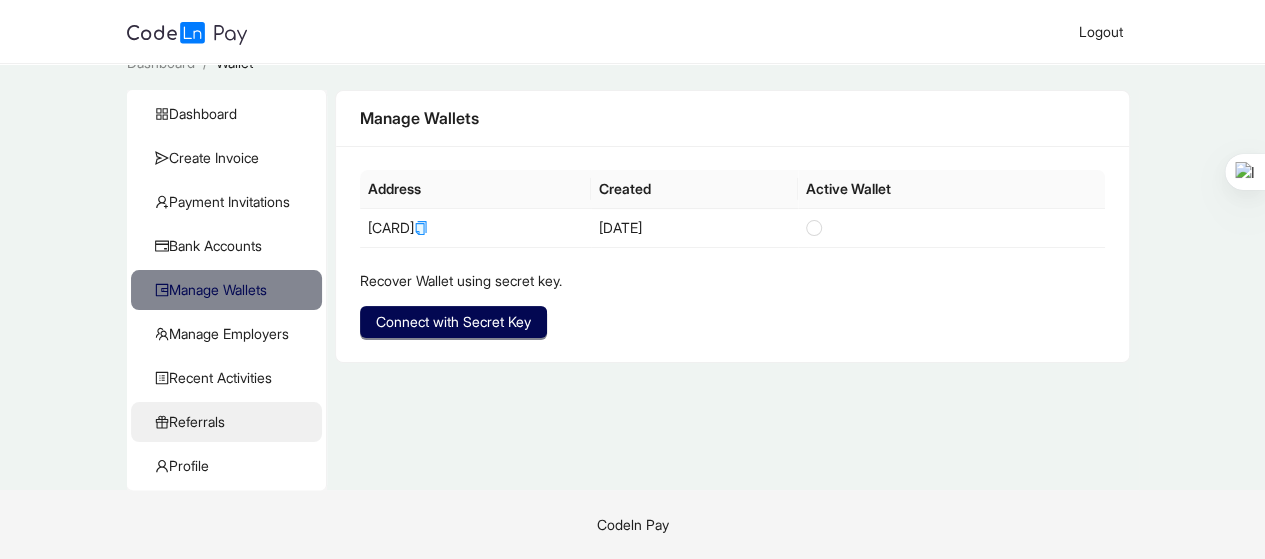 click on "Referrals" 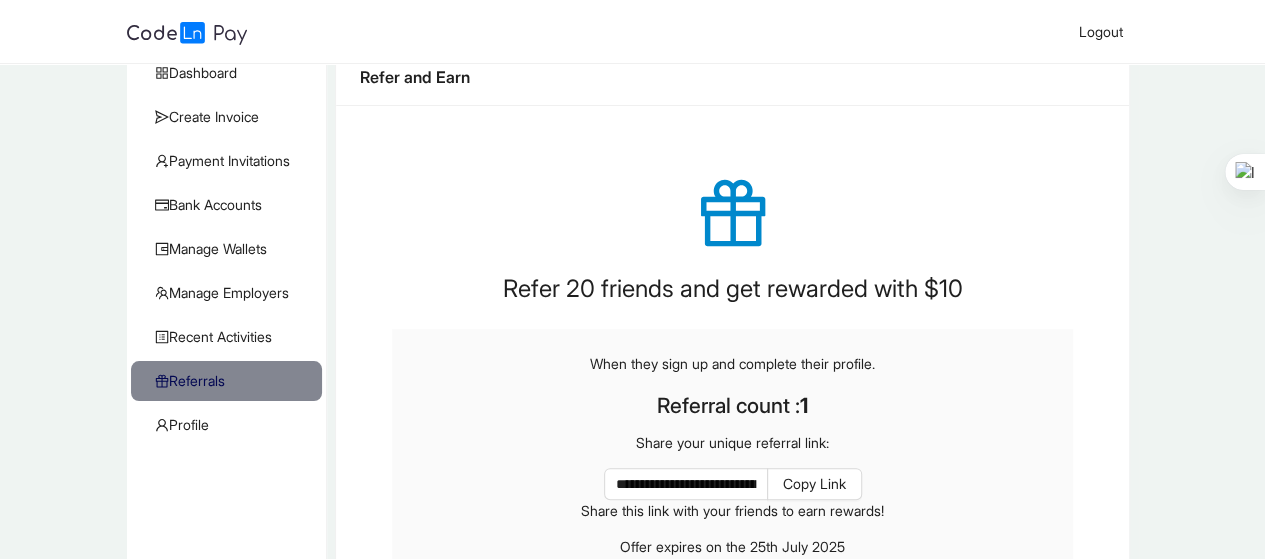 scroll, scrollTop: 200, scrollLeft: 0, axis: vertical 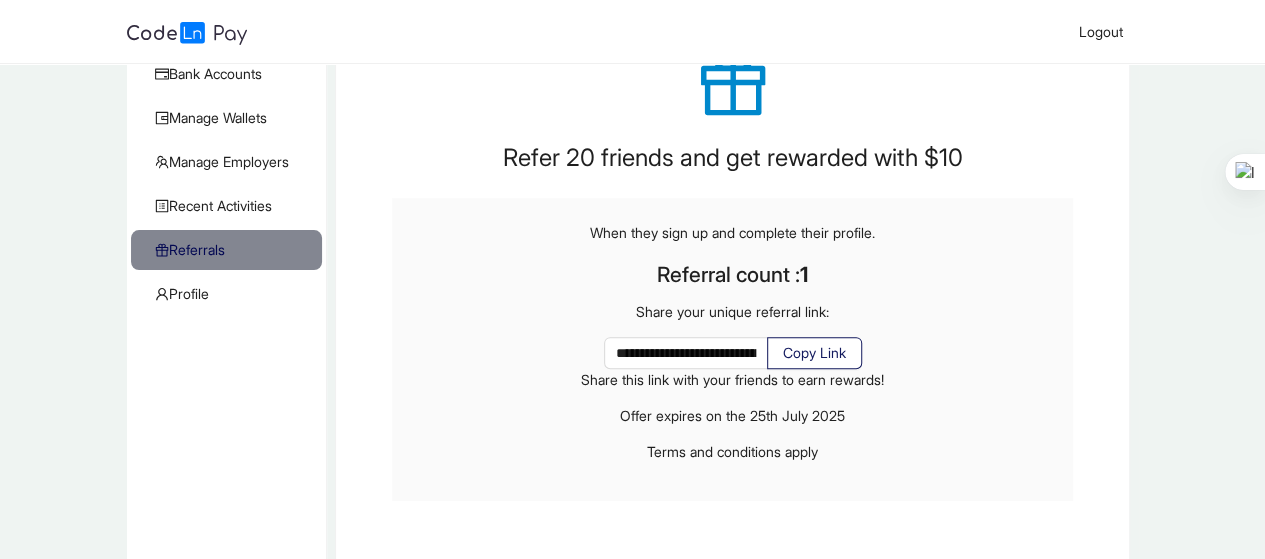 click on "Copy Link" 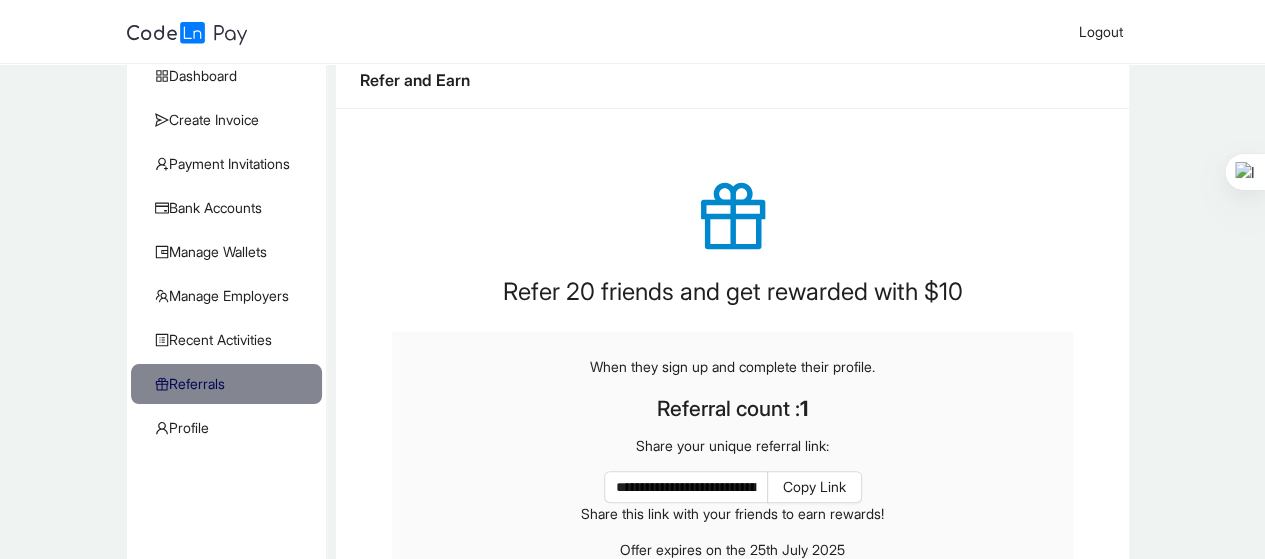 scroll, scrollTop: 0, scrollLeft: 0, axis: both 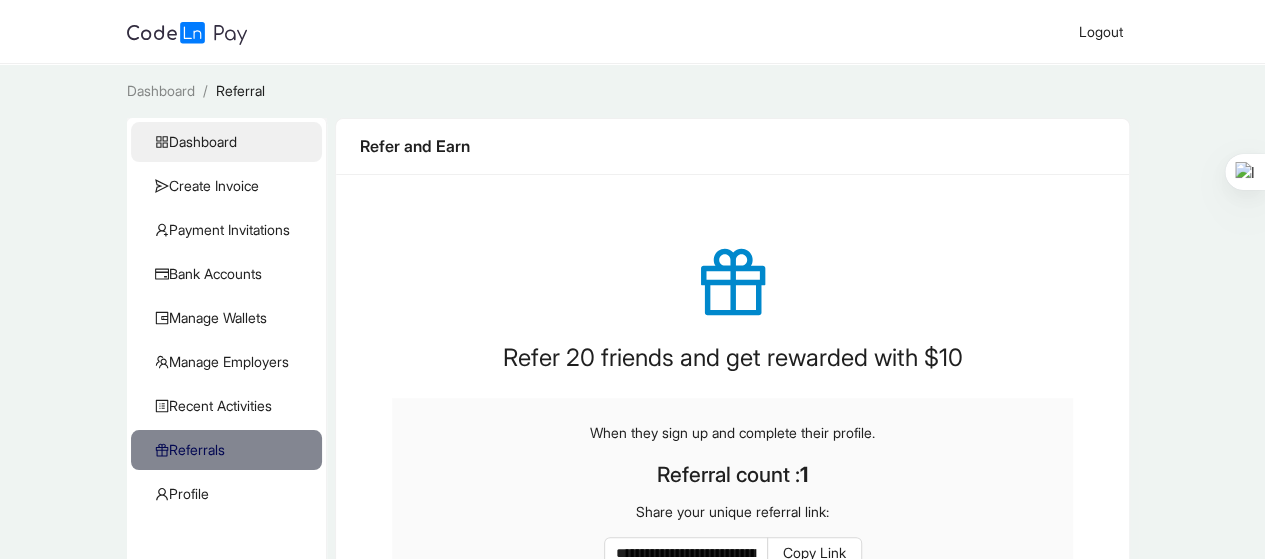 click on "Dashboard" 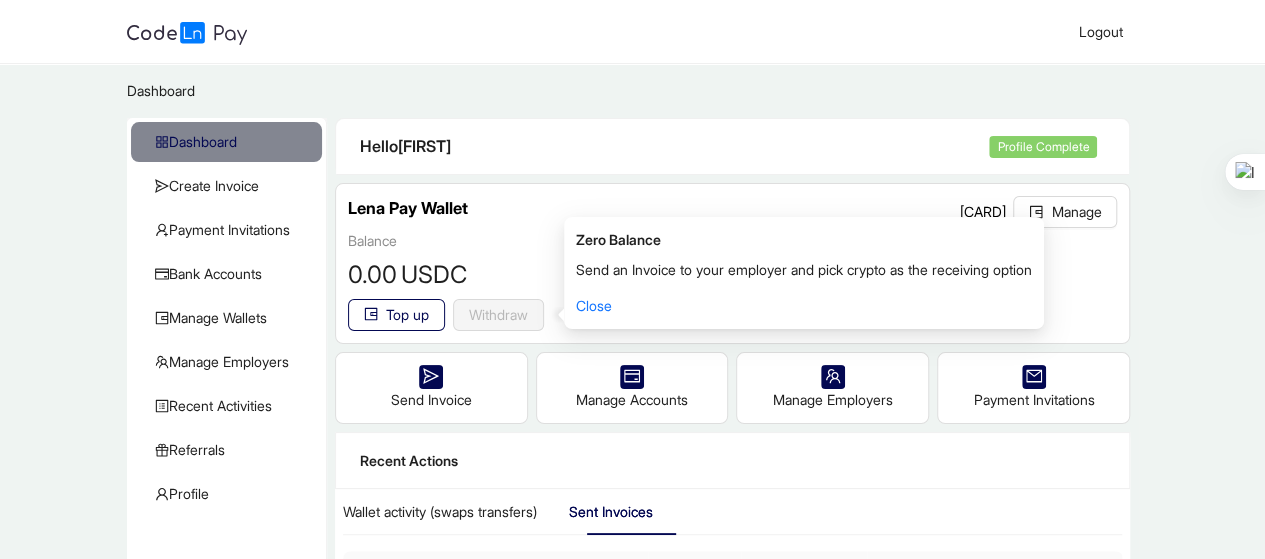 click on "[NAME] Wallet  [CARD] Manage" at bounding box center [733, 213] 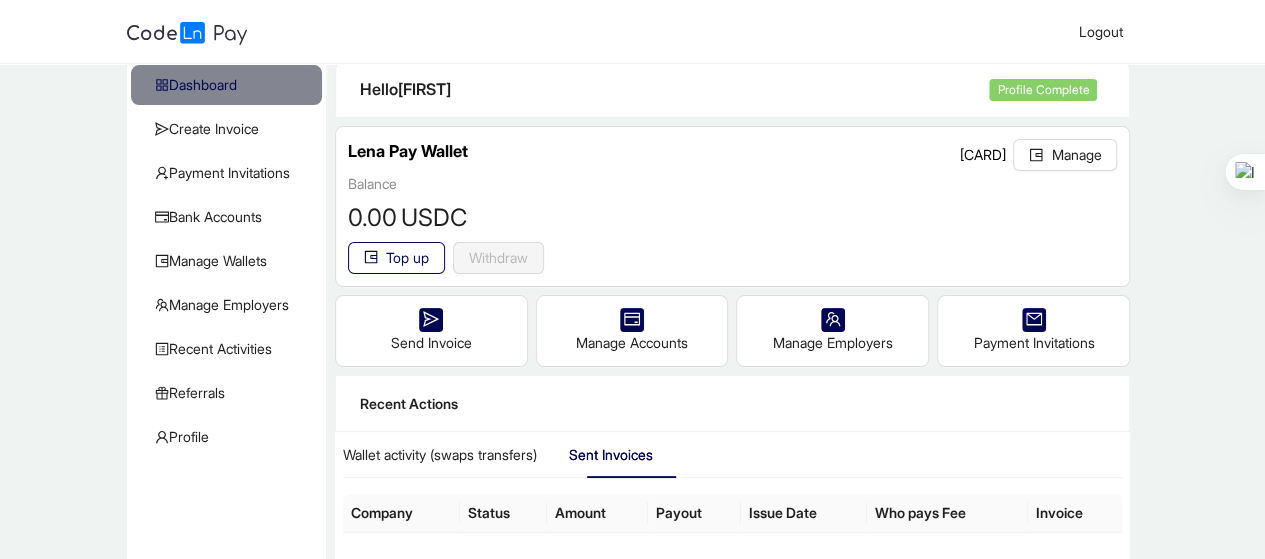 scroll, scrollTop: 100, scrollLeft: 0, axis: vertical 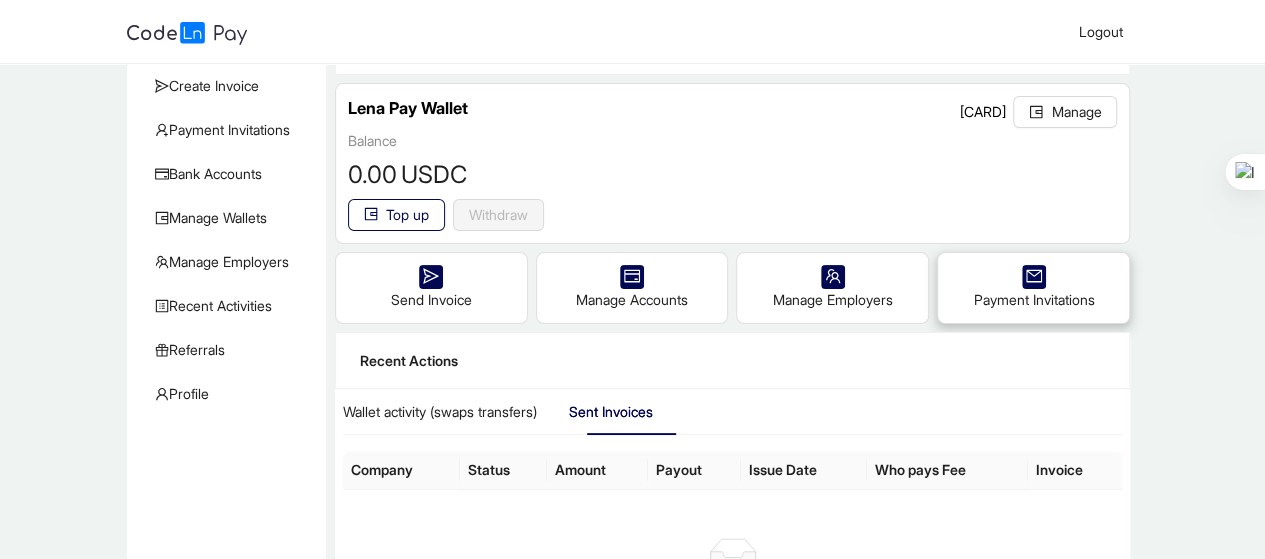 click on "Payment Invitations" at bounding box center (1033, 288) 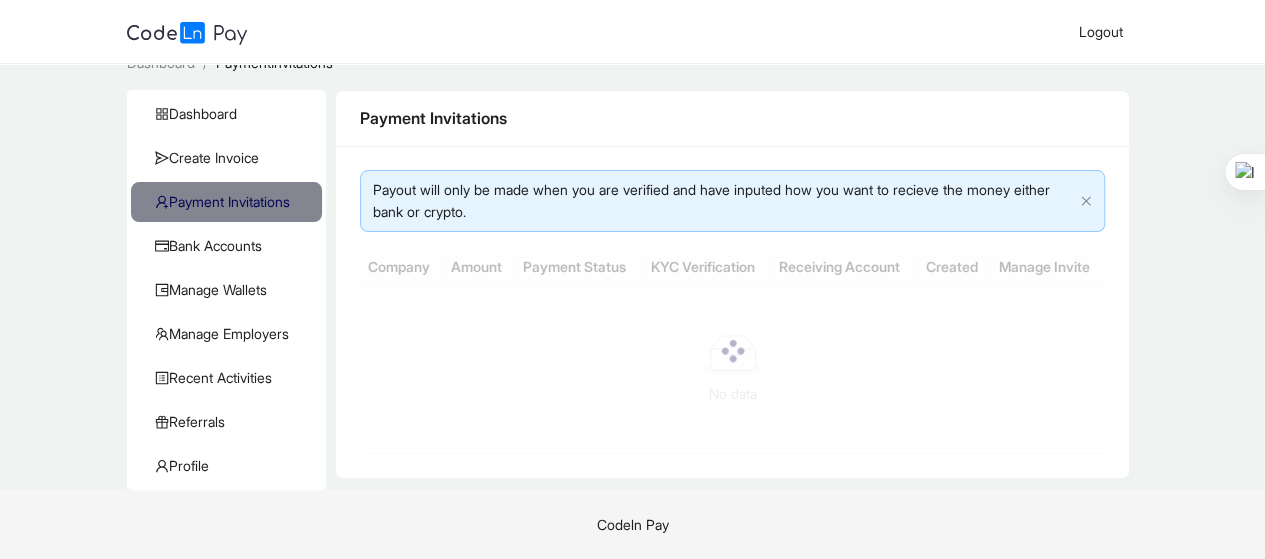scroll, scrollTop: 0, scrollLeft: 0, axis: both 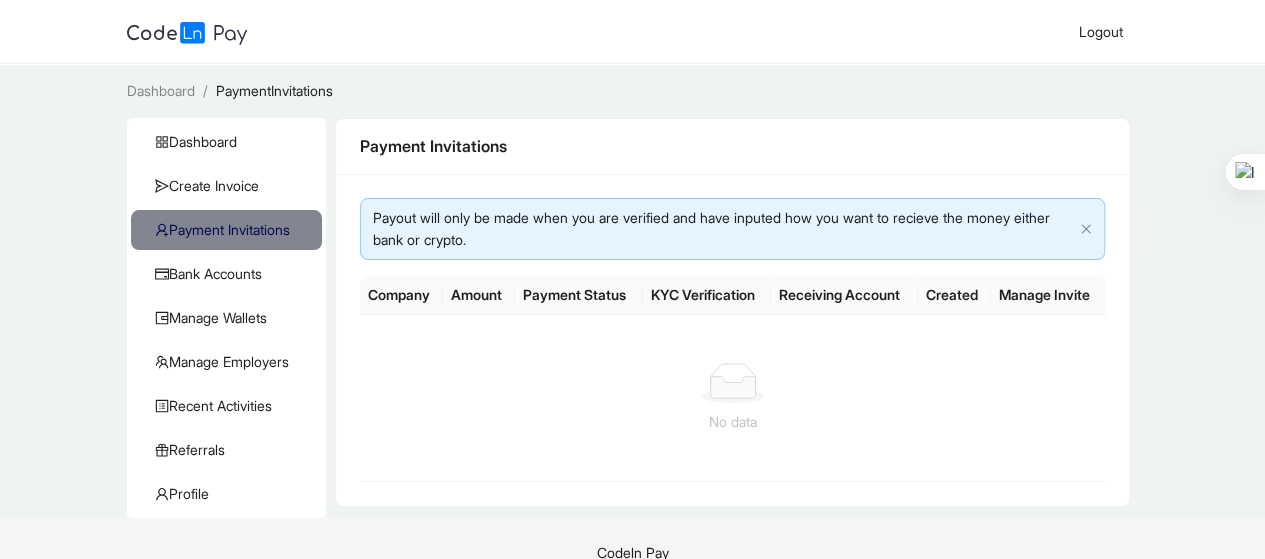 click on "Payout will only be made when you are verified and have inputed how you want to recieve the money either bank or crypto." 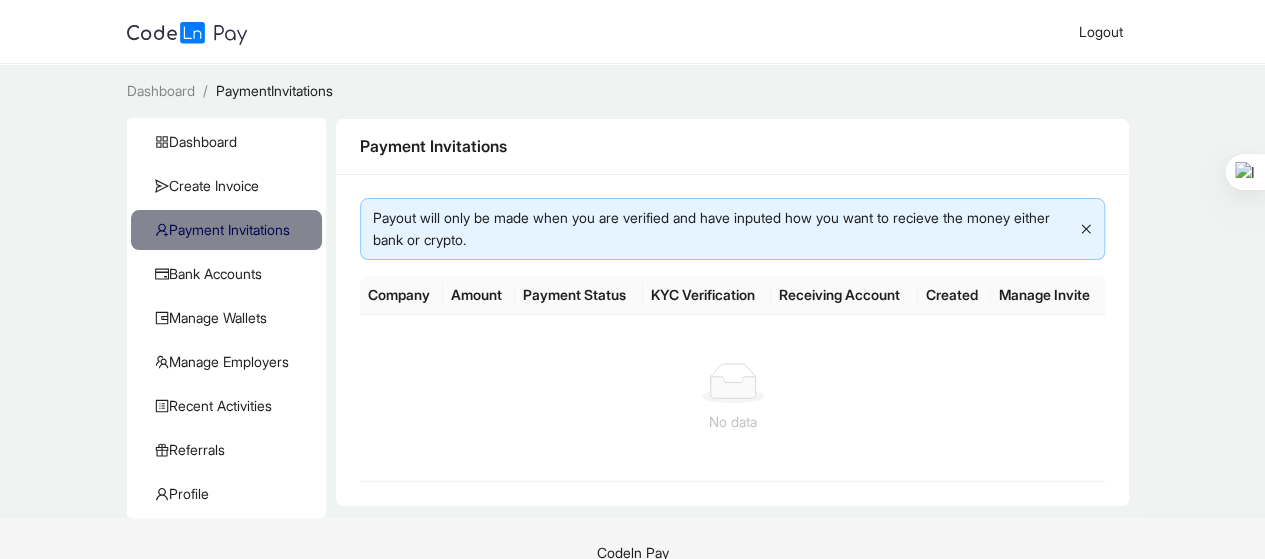 click 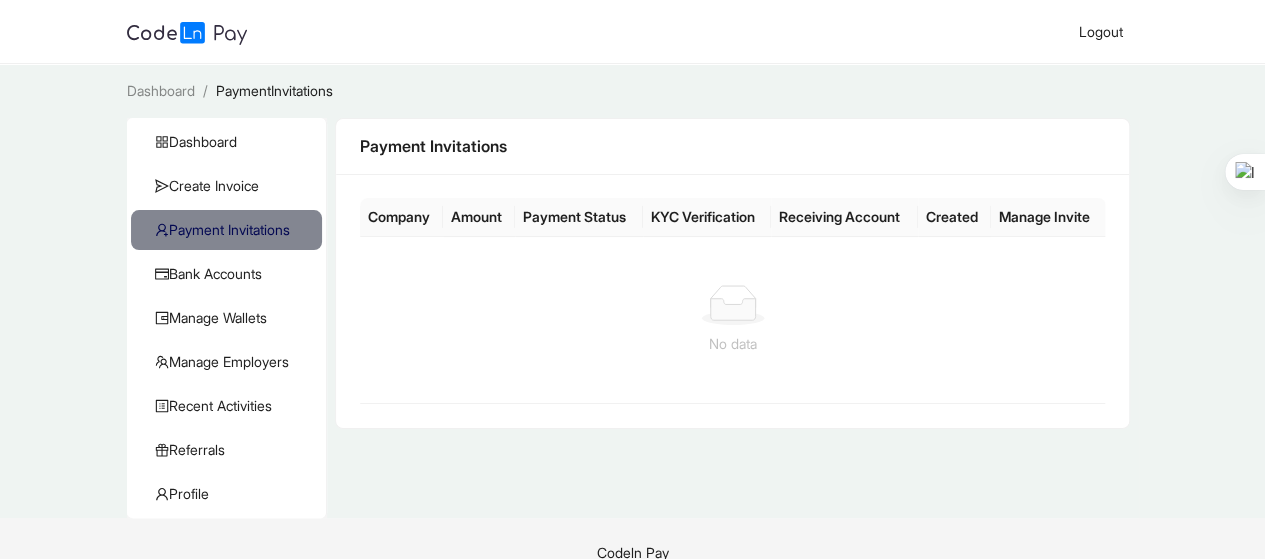 click on "Manage Invite" 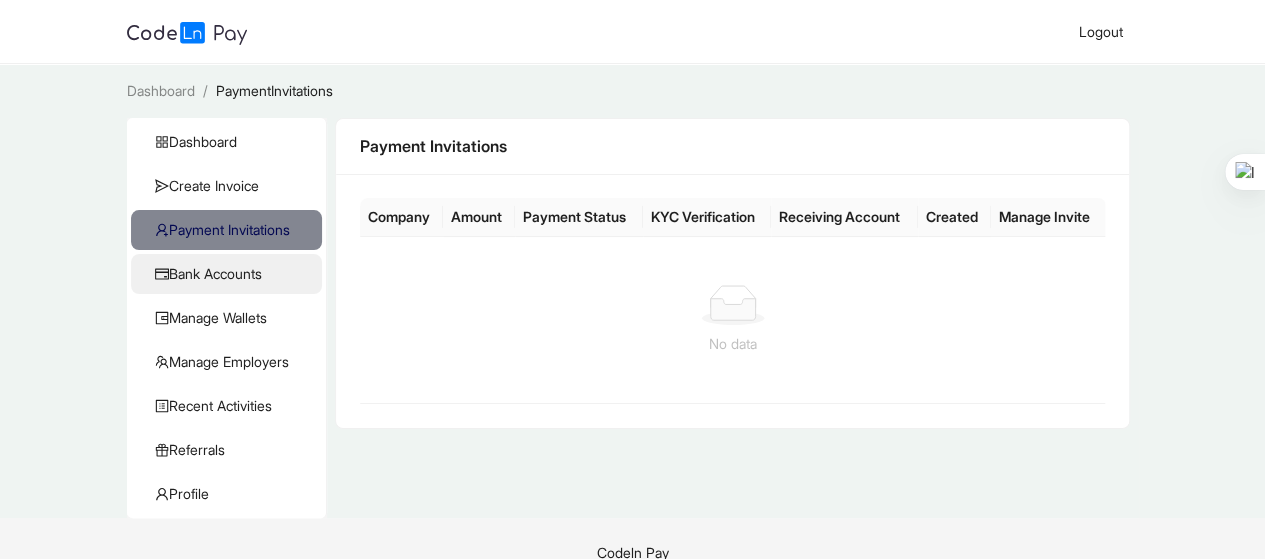 click on "Bank Accounts" 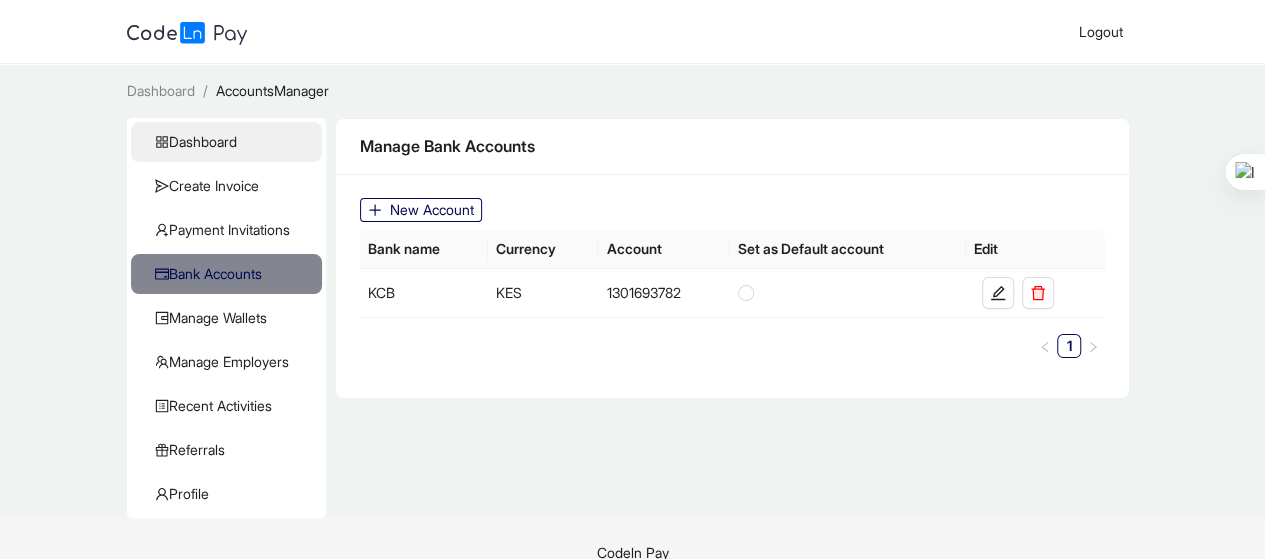 click on "Dashboard" 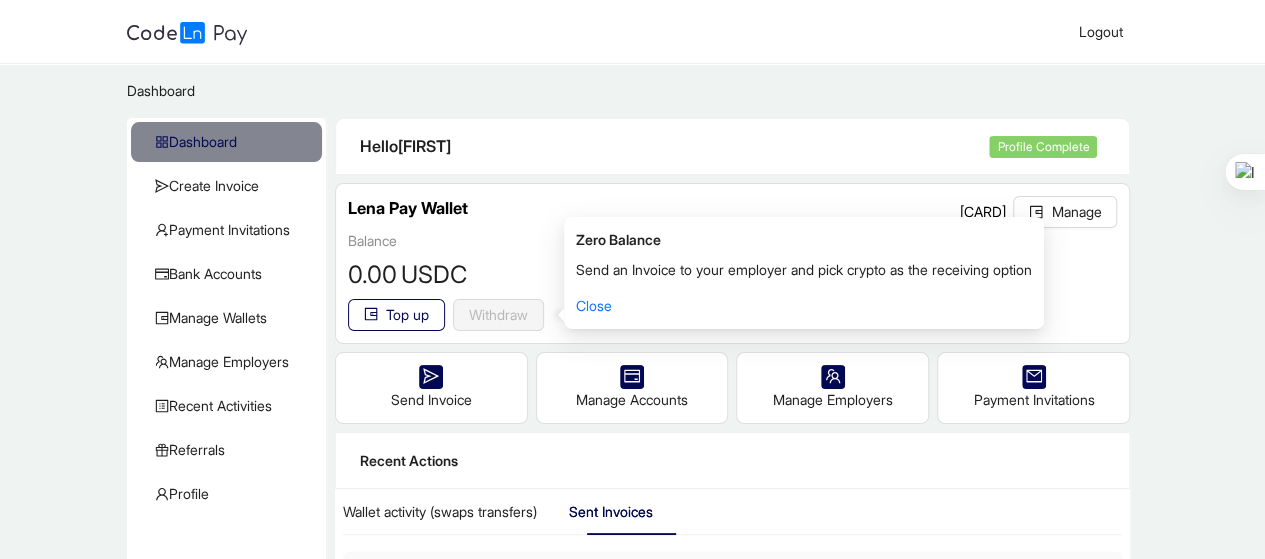click on "[NAME] Wallet  [CARD] Manage" at bounding box center (733, 213) 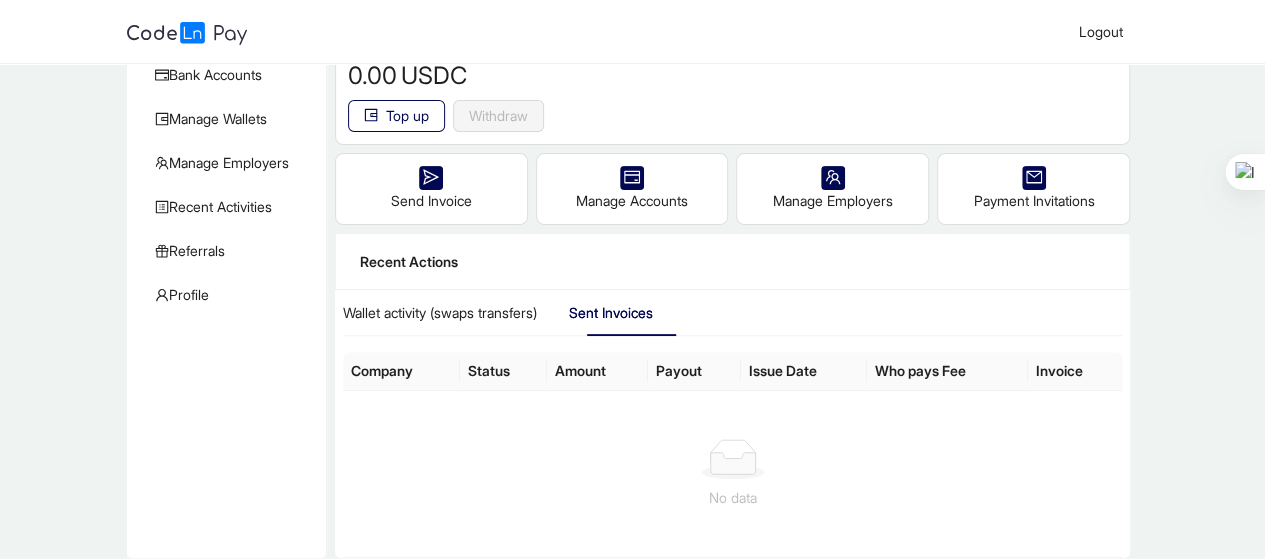 scroll, scrollTop: 200, scrollLeft: 0, axis: vertical 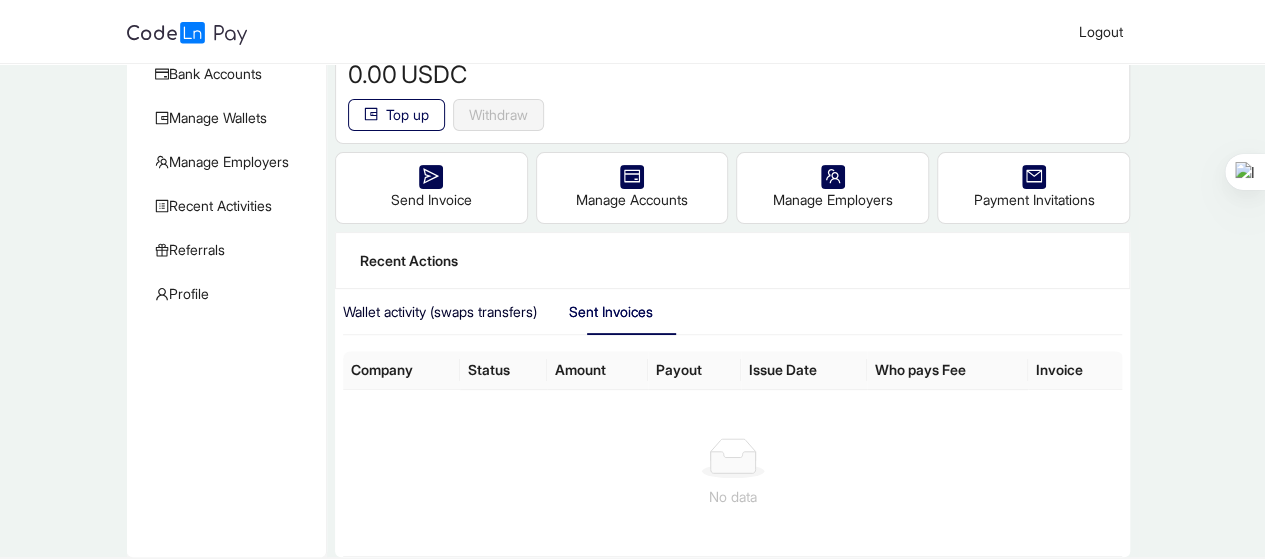 click on "Wallet activity (swaps transfers)" at bounding box center (440, 312) 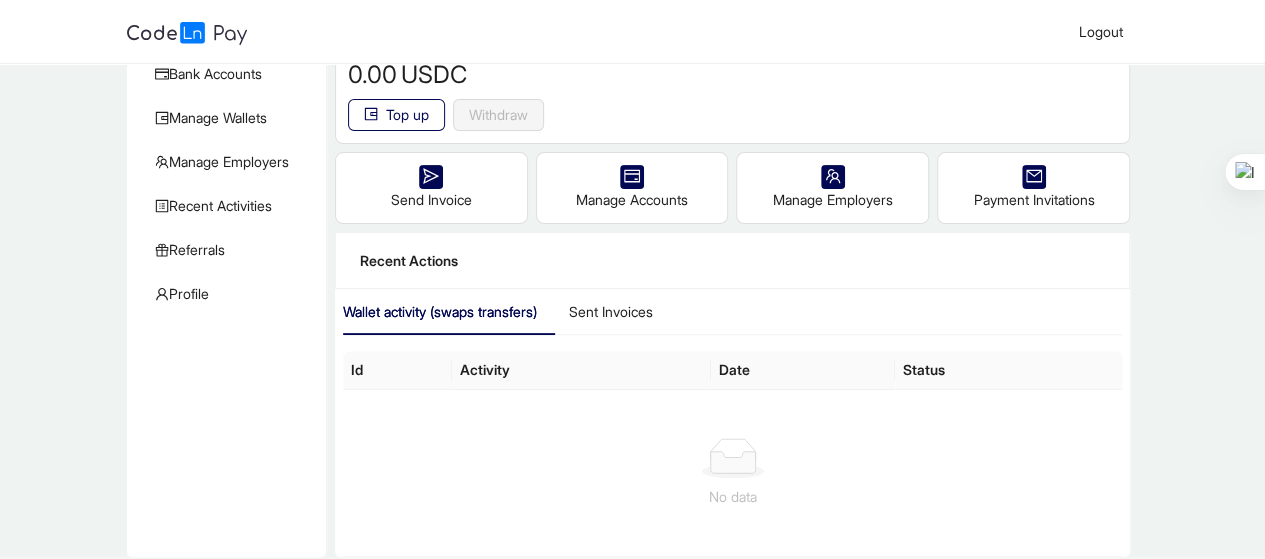 scroll, scrollTop: 0, scrollLeft: 0, axis: both 